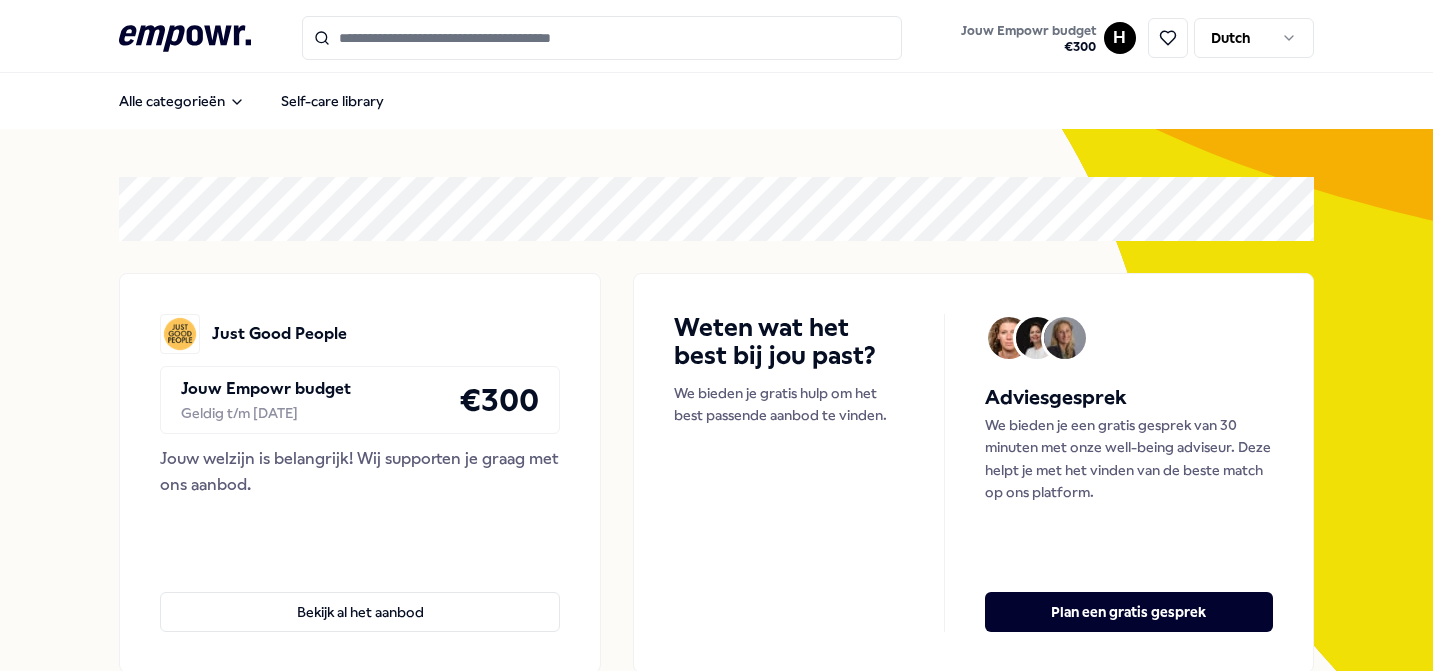 scroll, scrollTop: 0, scrollLeft: 0, axis: both 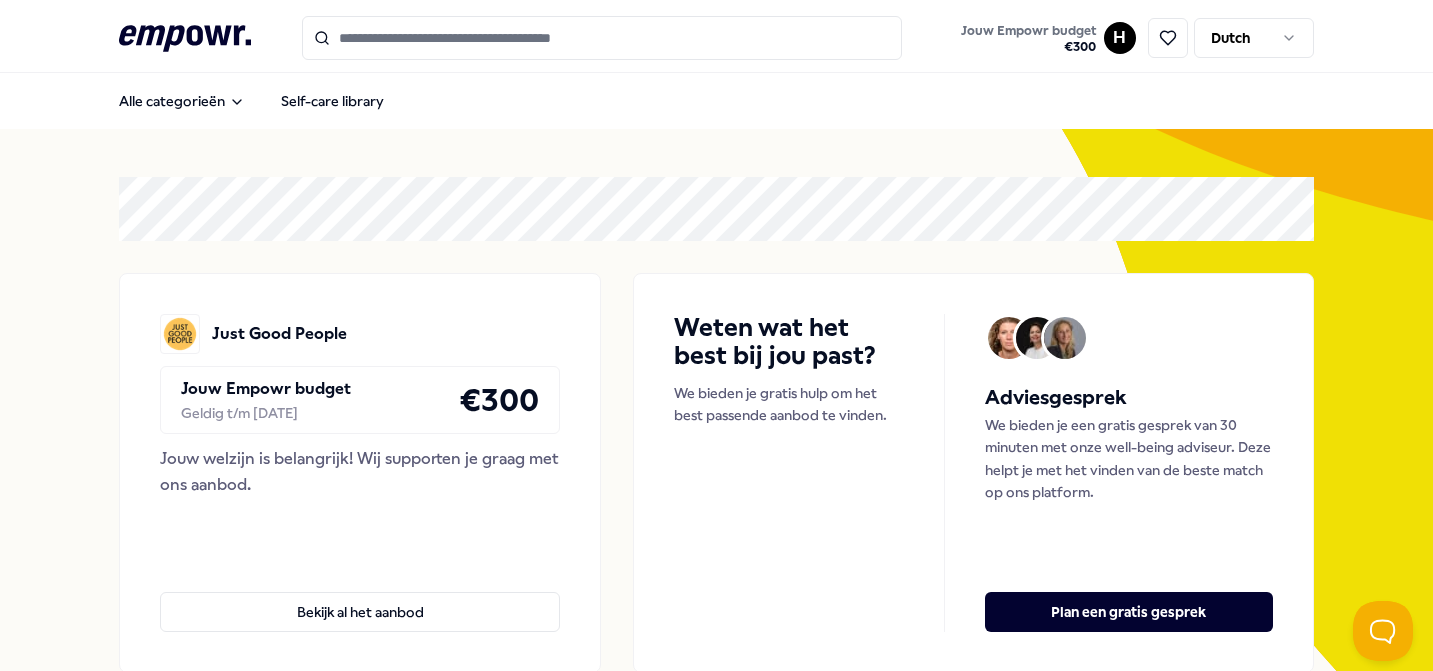 click on ".empowr-logo_svg__cls-1{fill:#03032f} Jouw Empowr budget € 300 H Dutch Alle categorieën   Self-care library Just Good People Jouw Empowr budget Geldig t/m [DATE] € 300 Jouw welzijn is belangrijk! Wij supporten je graag met ons aanbod. Bekijk al het aanbod Weten wat het best bij jou past? We bieden je gratis hulp om het best passende aanbod te vinden. Adviesgesprek We bieden je een gratis gesprek van 30 minuten met onze well-being adviseur. Deze helpt je met het vinden van de beste match op ons platform. Plan een gratis gesprek Categorieën Coaching Psychologen Adem Slaap Mindfulness & Meditatie Ontspanning Training & Workshops Voeding & Levensstijl Beweging Financieel Boeken Team & Organisatie Managers Coaching Psychologen Adem Slaap Mindfulness & Meditatie Ontspanning Training & Workshops Voeding & Levensstijl Beweging Financieel Boeken Team & Organisatie Managers Verlanglijst Coaching Regio  Zuid  NL    Diëtiek & Voedingscoaching [PERSON_NAME], Nederlands Vanaf  € 110,-   + 1" at bounding box center [716, 335] 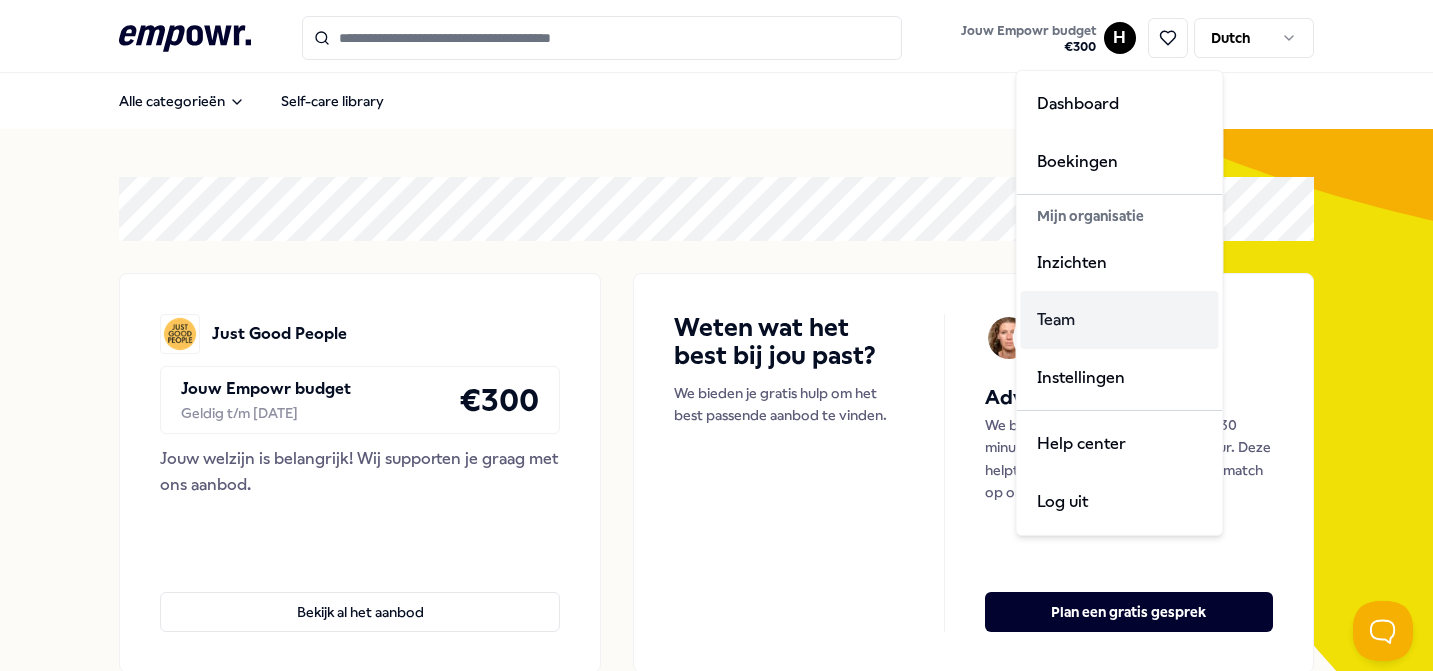click on "Team" at bounding box center (1120, 320) 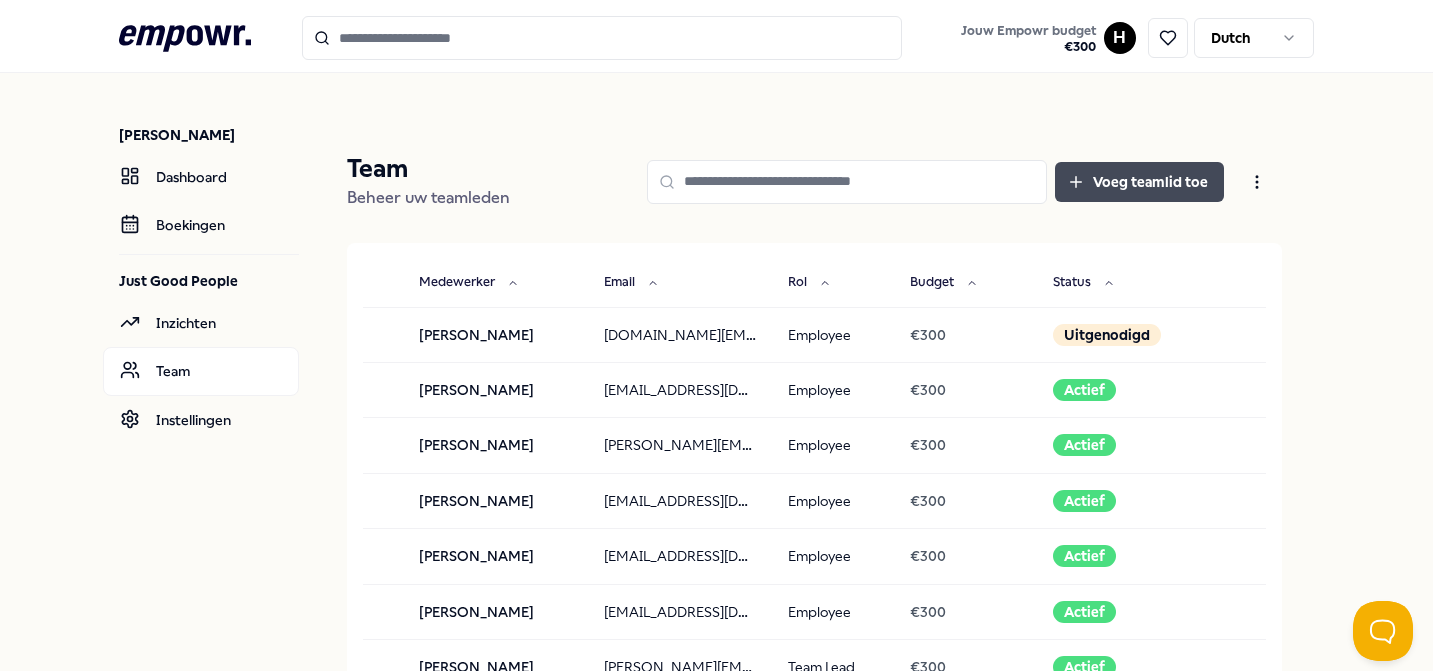 click 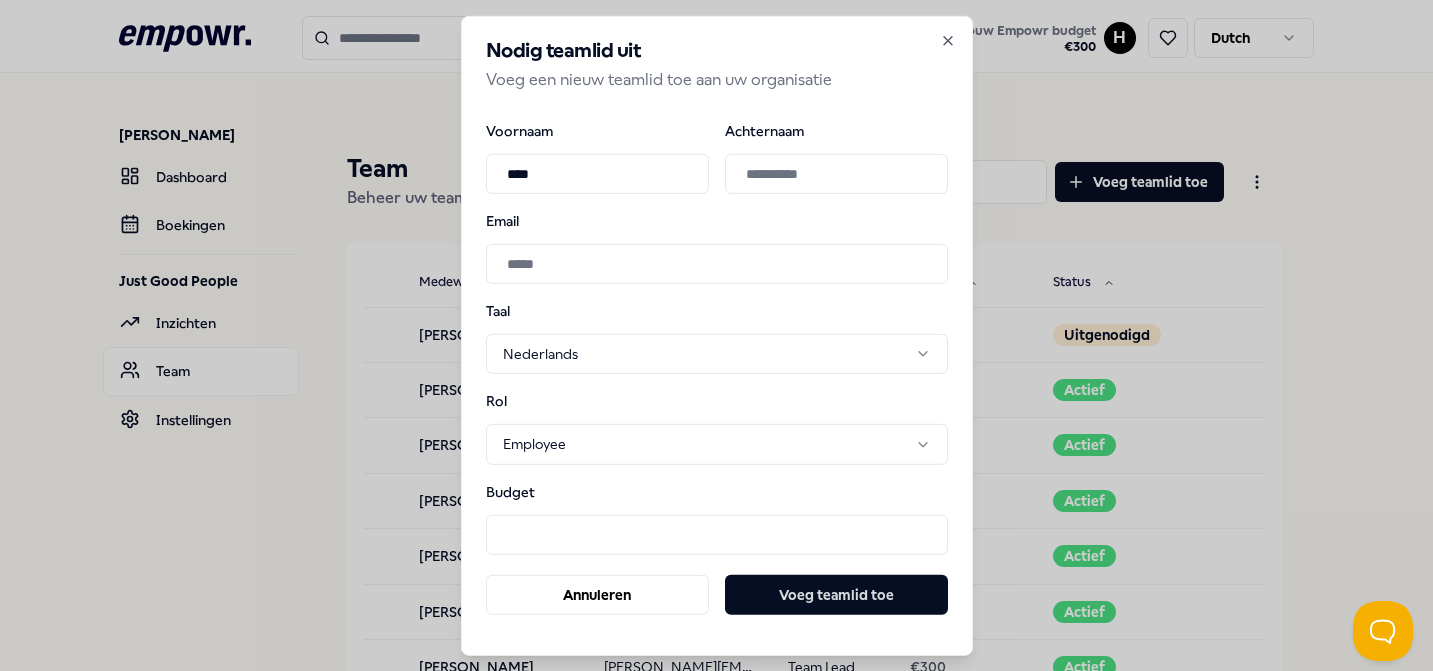 type on "****" 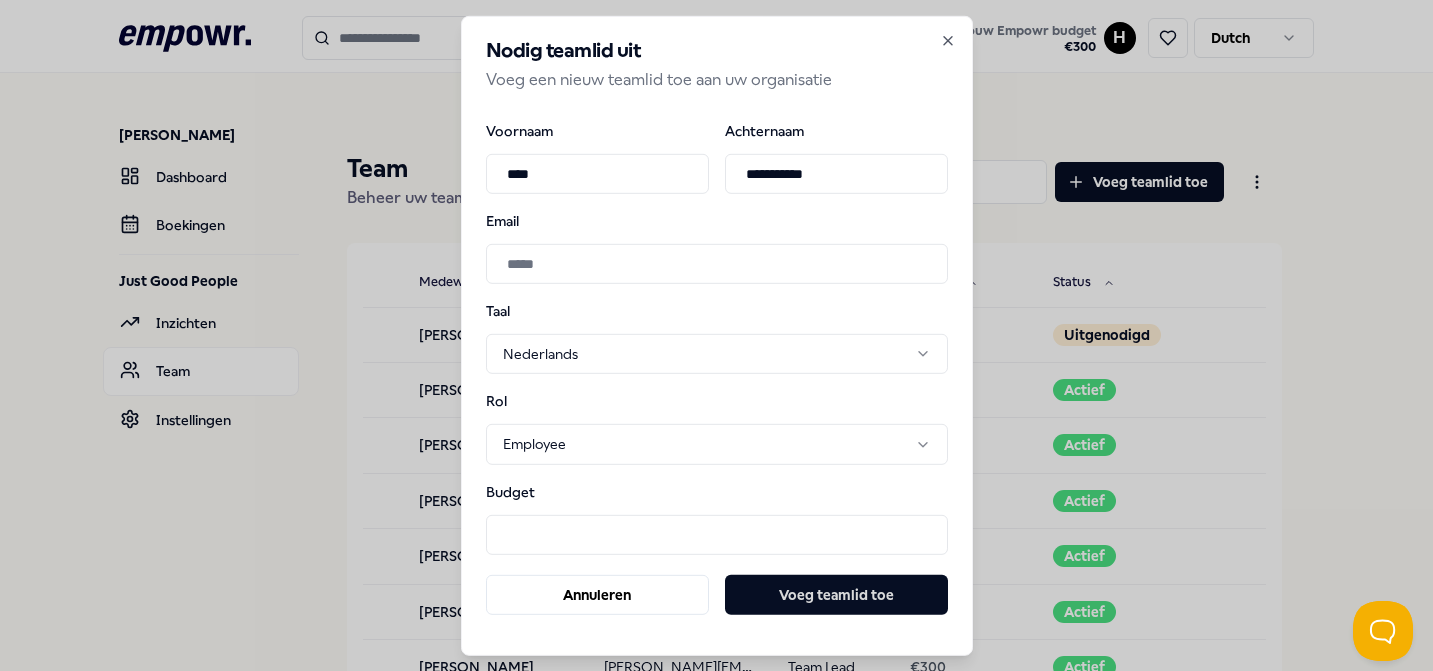 type on "**********" 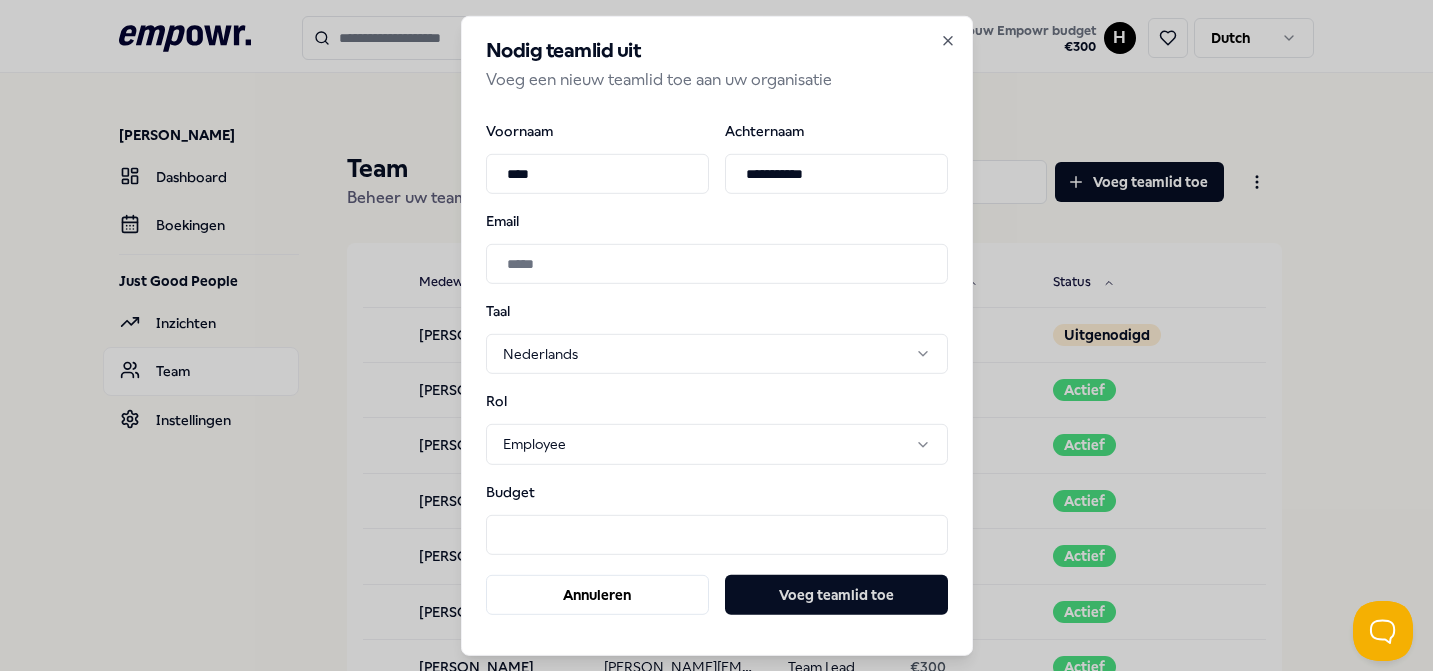 paste on "**********" 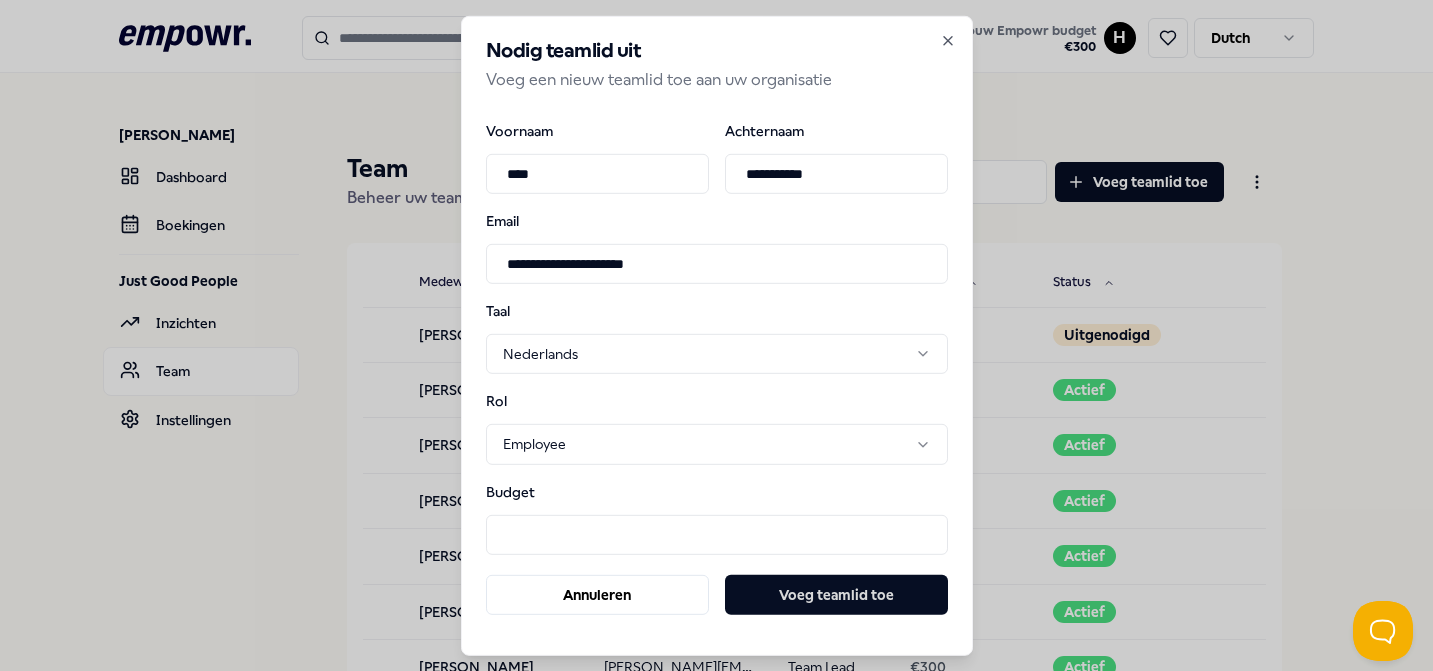 type on "**********" 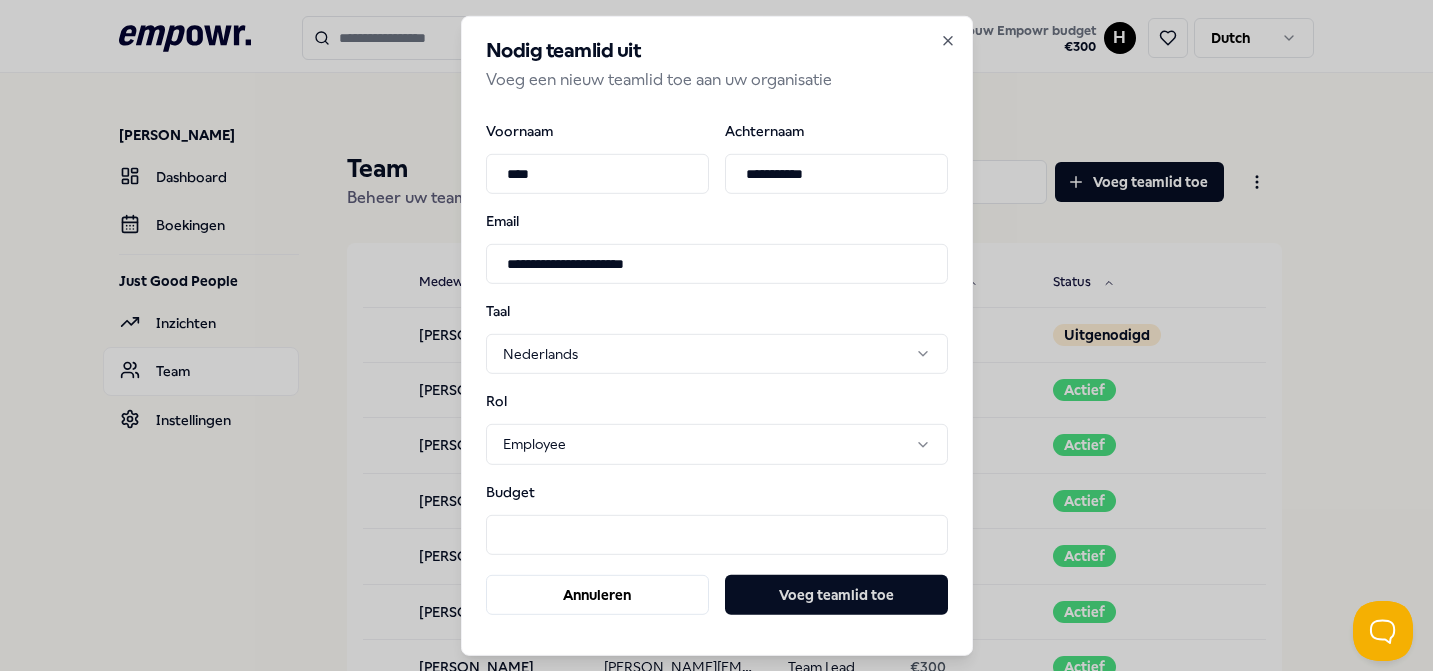 type on "***" 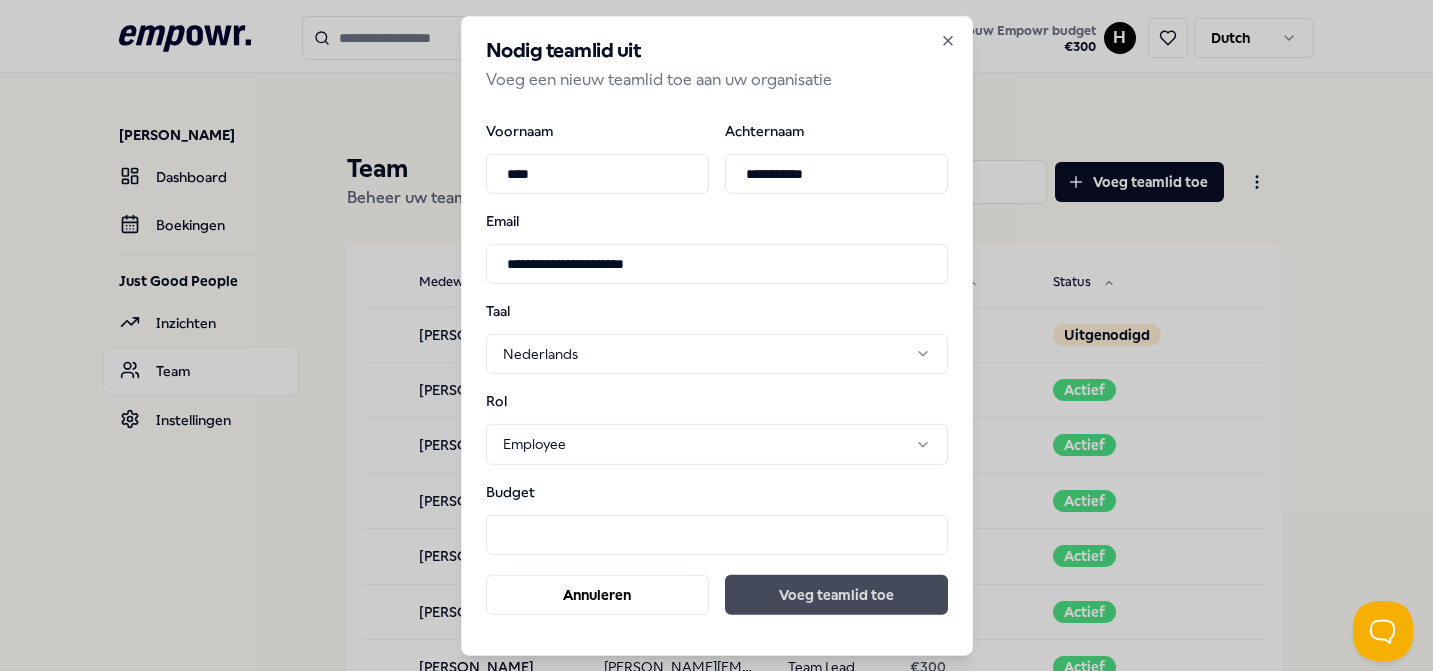 click on "Voeg teamlid toe" at bounding box center [836, 595] 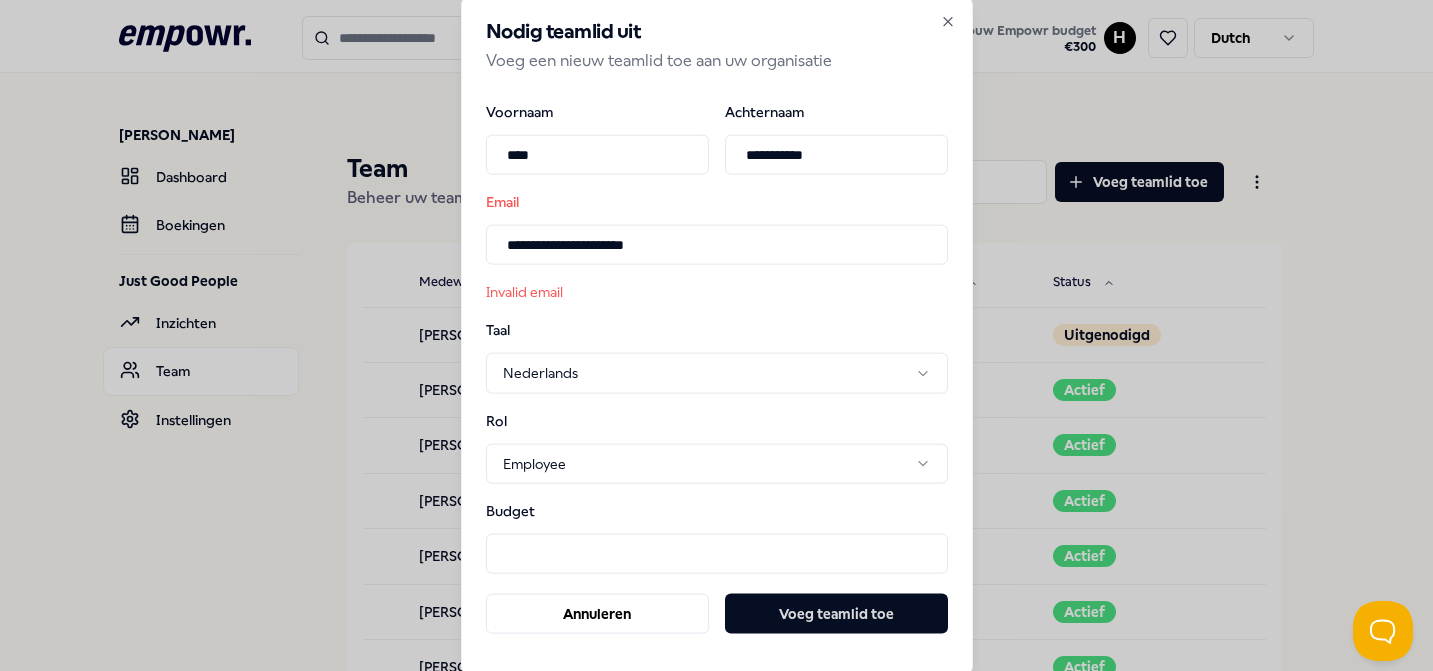 click on "**********" at bounding box center (717, 245) 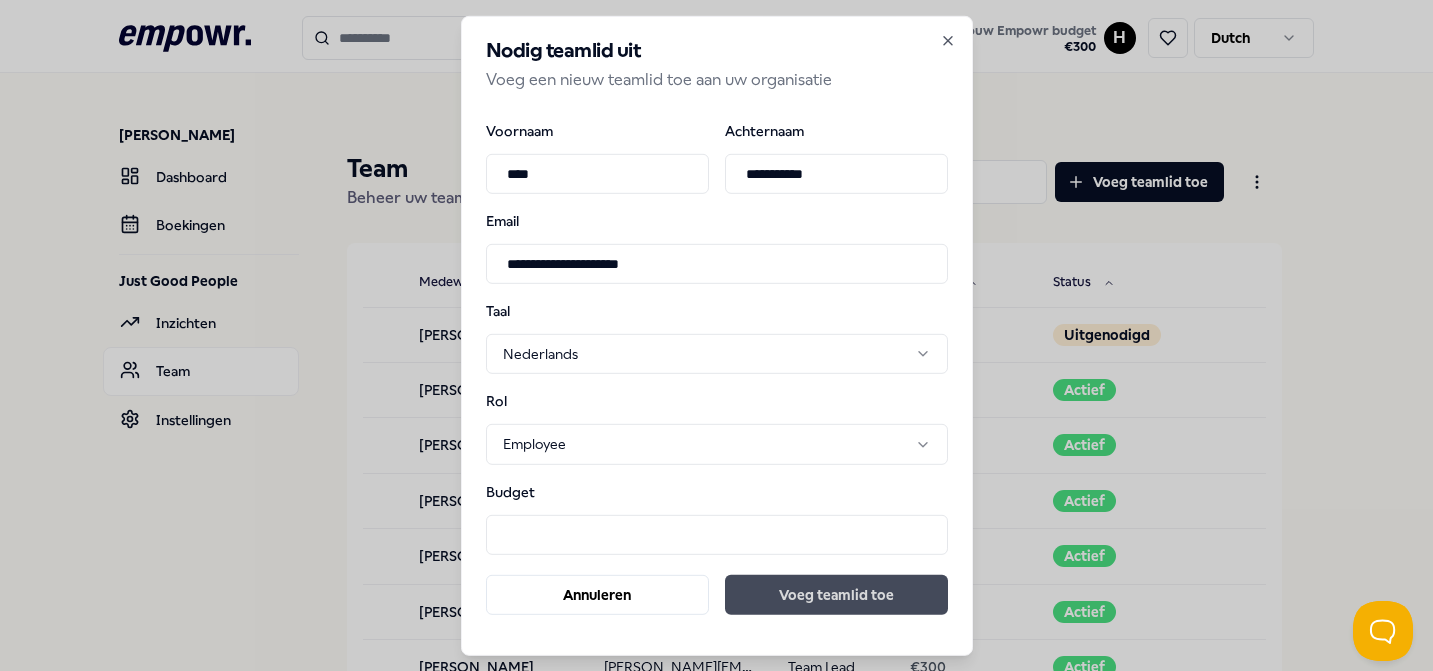type on "**********" 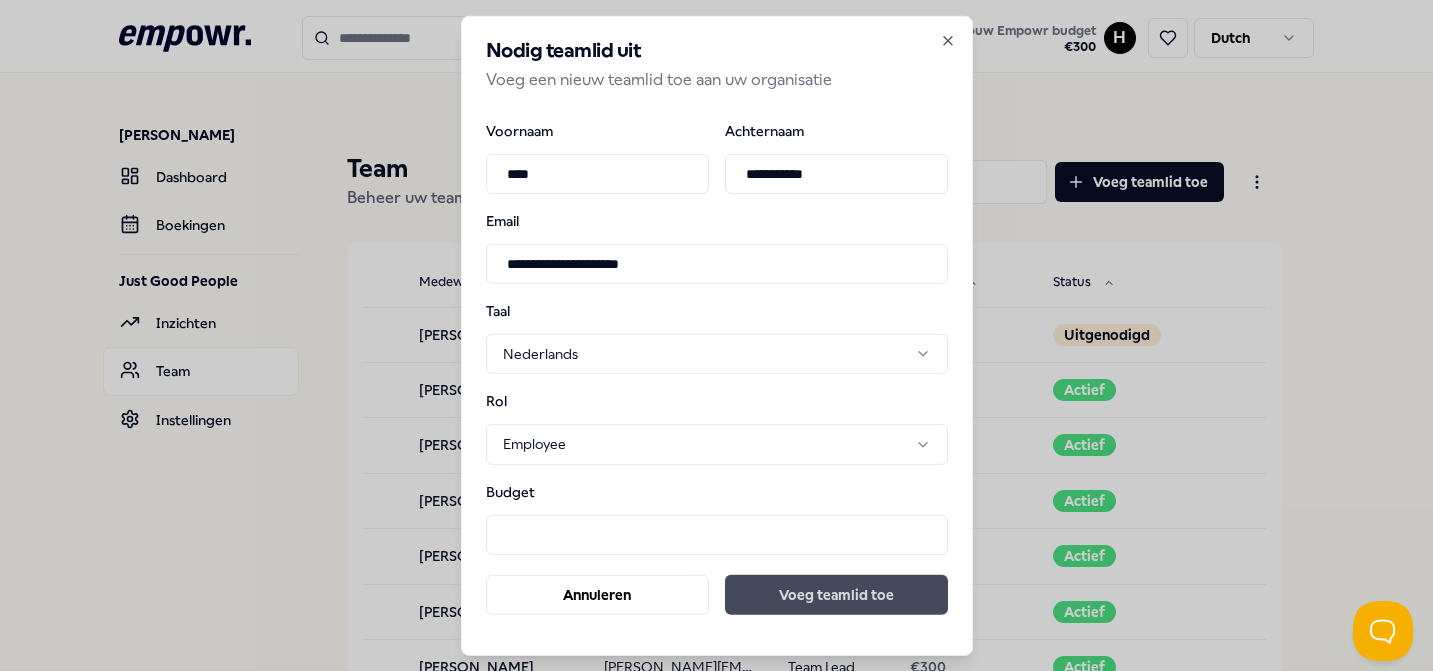 click on "Voeg teamlid toe" at bounding box center [836, 595] 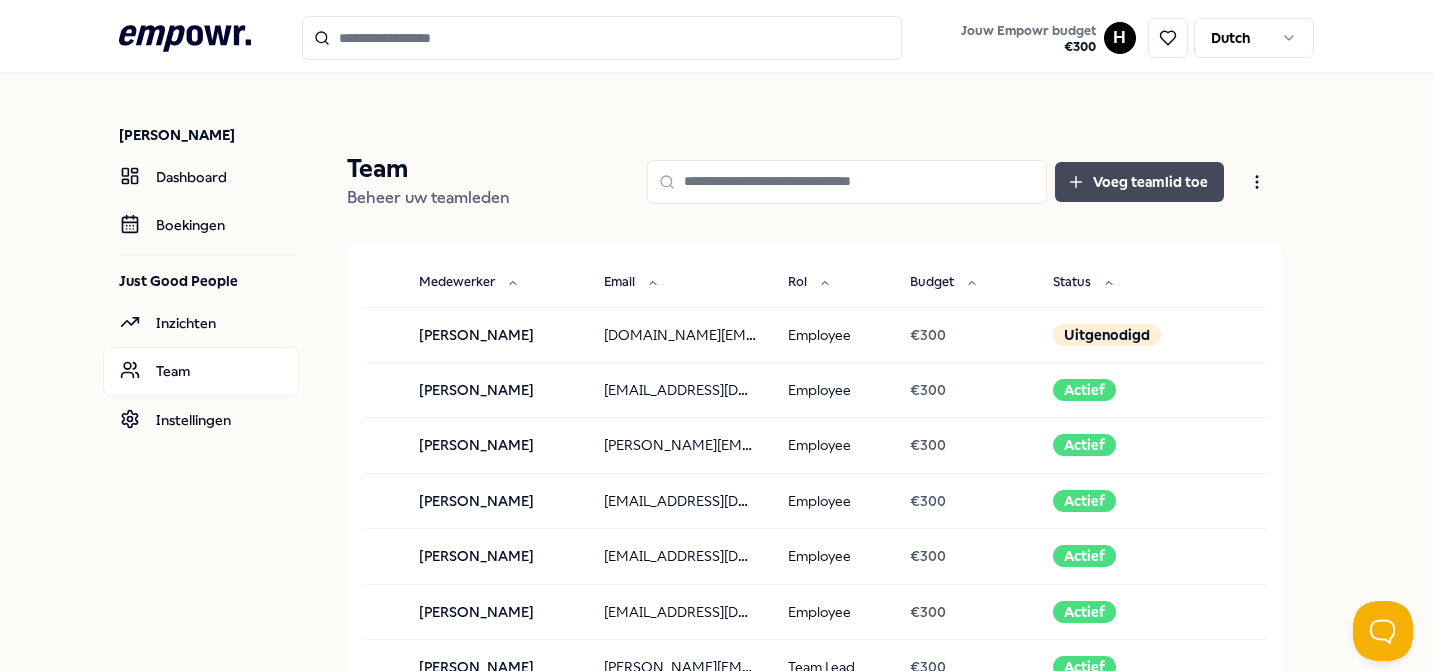 click on "Voeg teamlid toe" at bounding box center [1139, 182] 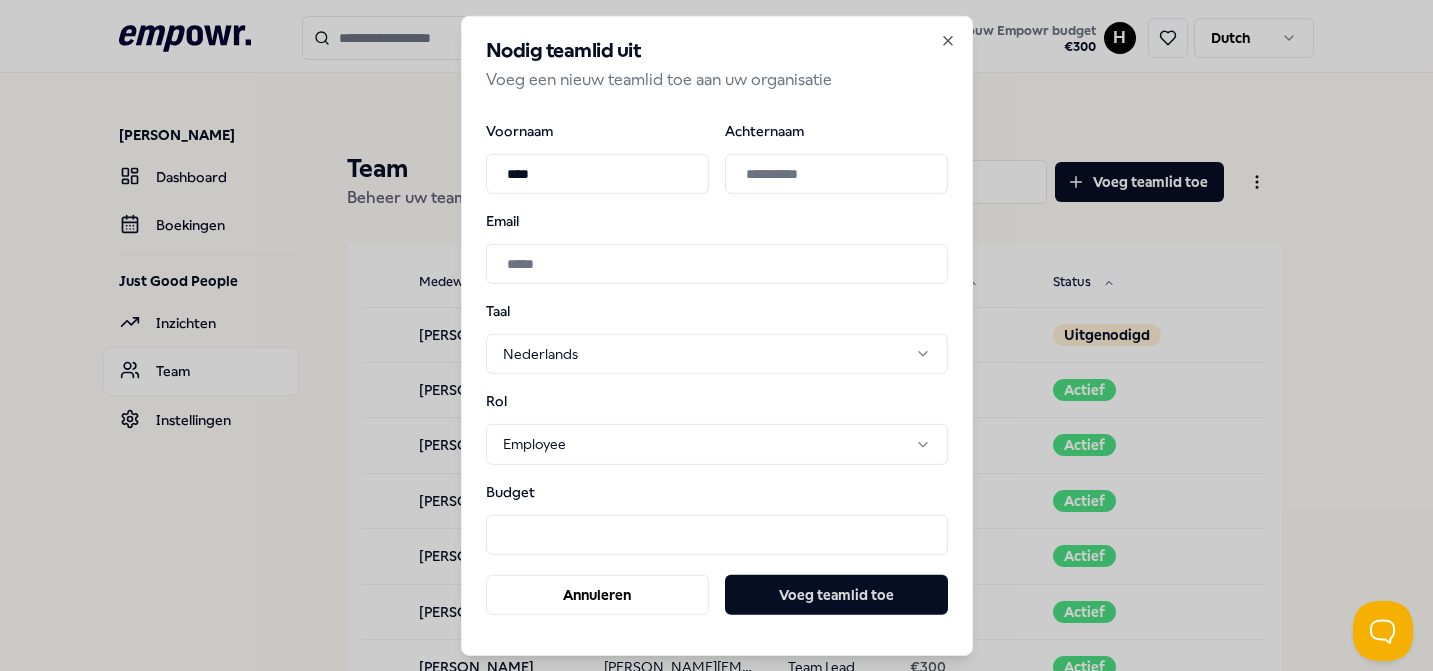 type on "****" 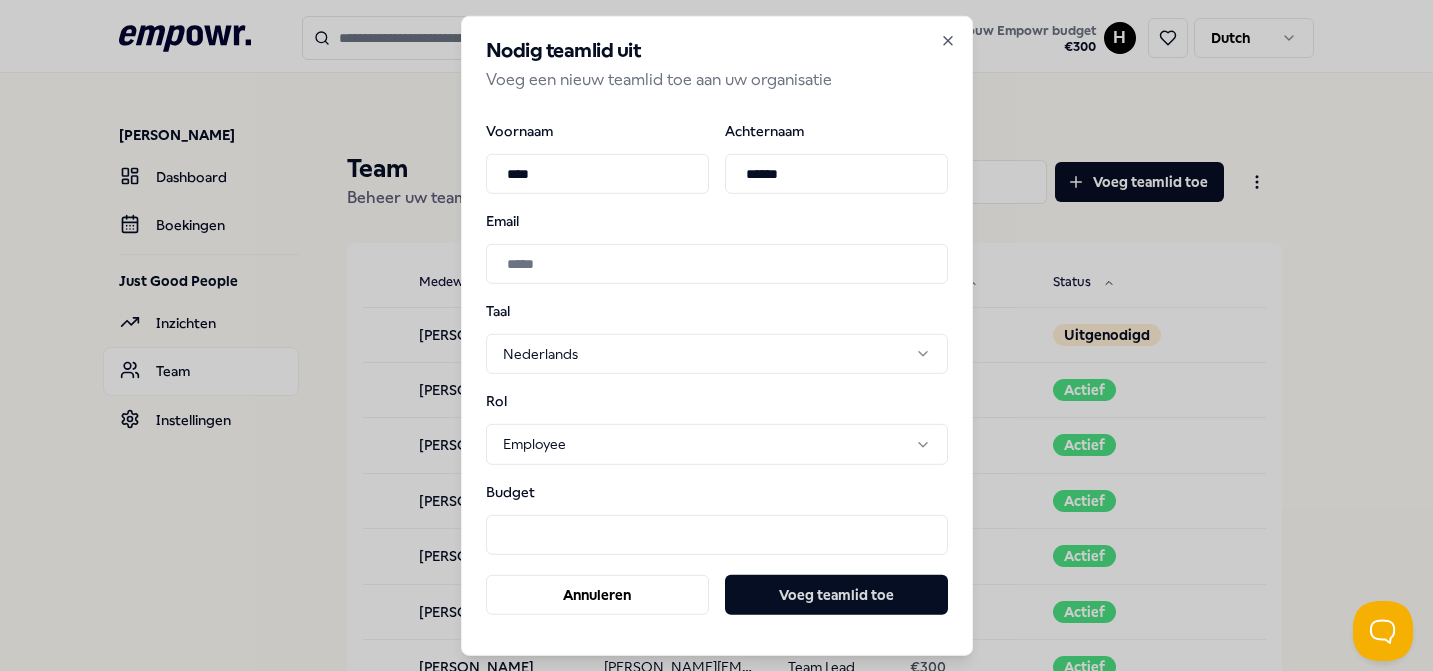 type on "******" 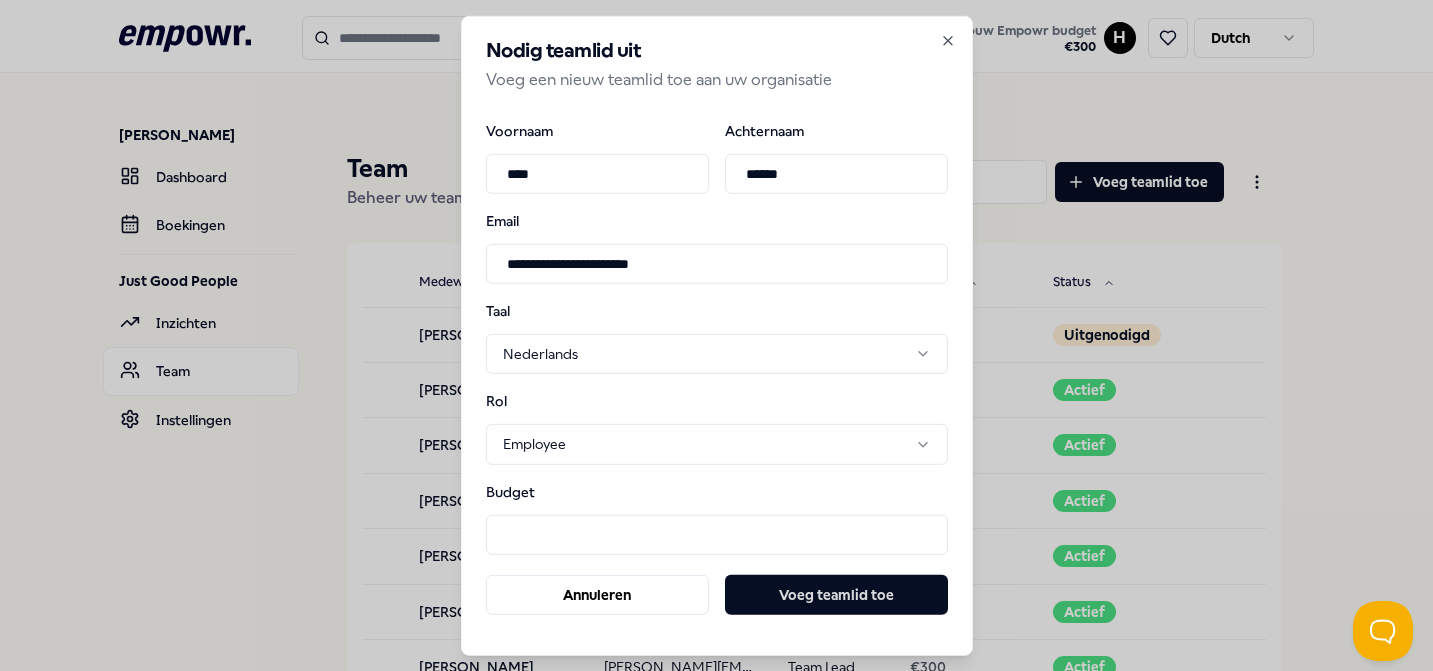 drag, startPoint x: 505, startPoint y: 256, endPoint x: 511, endPoint y: 266, distance: 11.661903 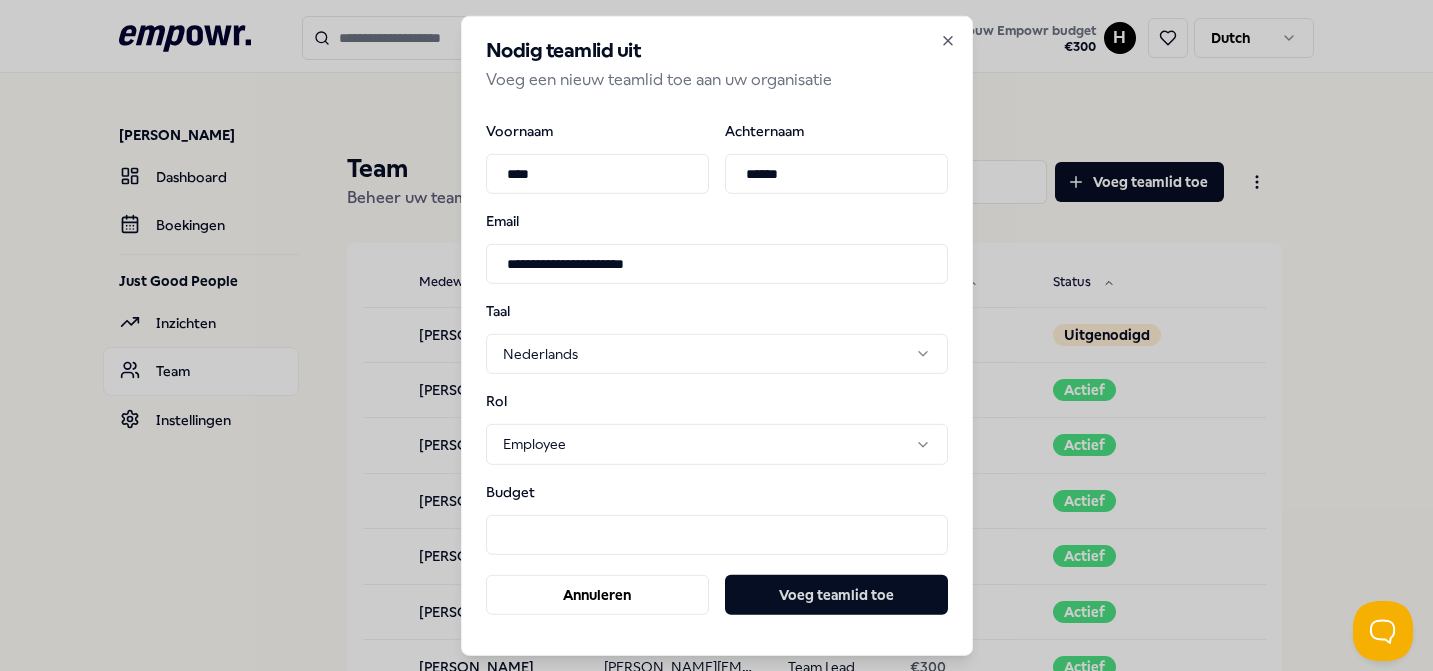 type on "**********" 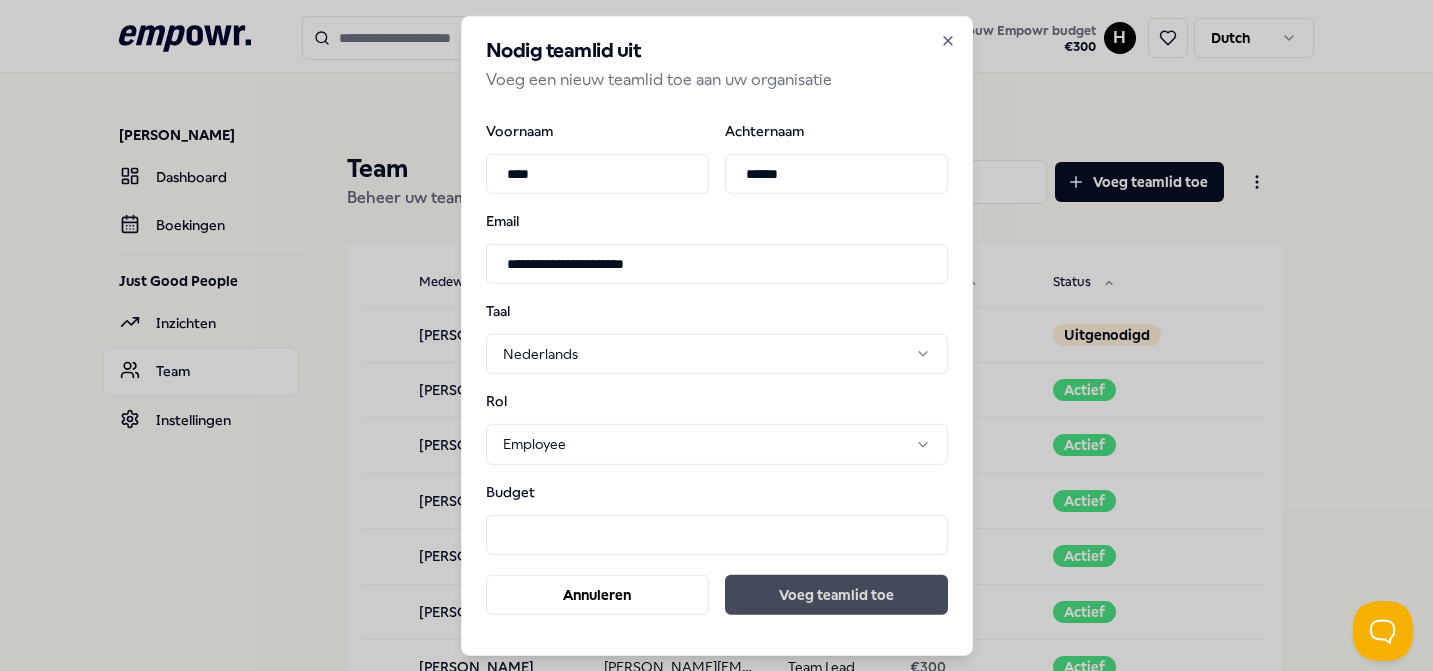 type on "***" 